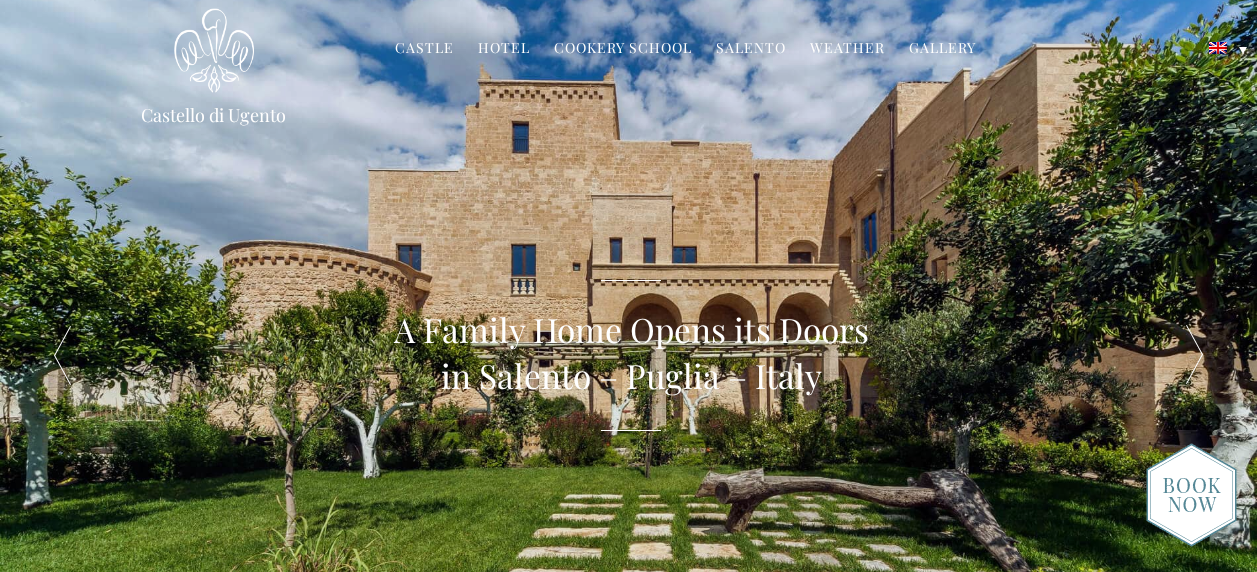 scroll, scrollTop: 0, scrollLeft: 0, axis: both 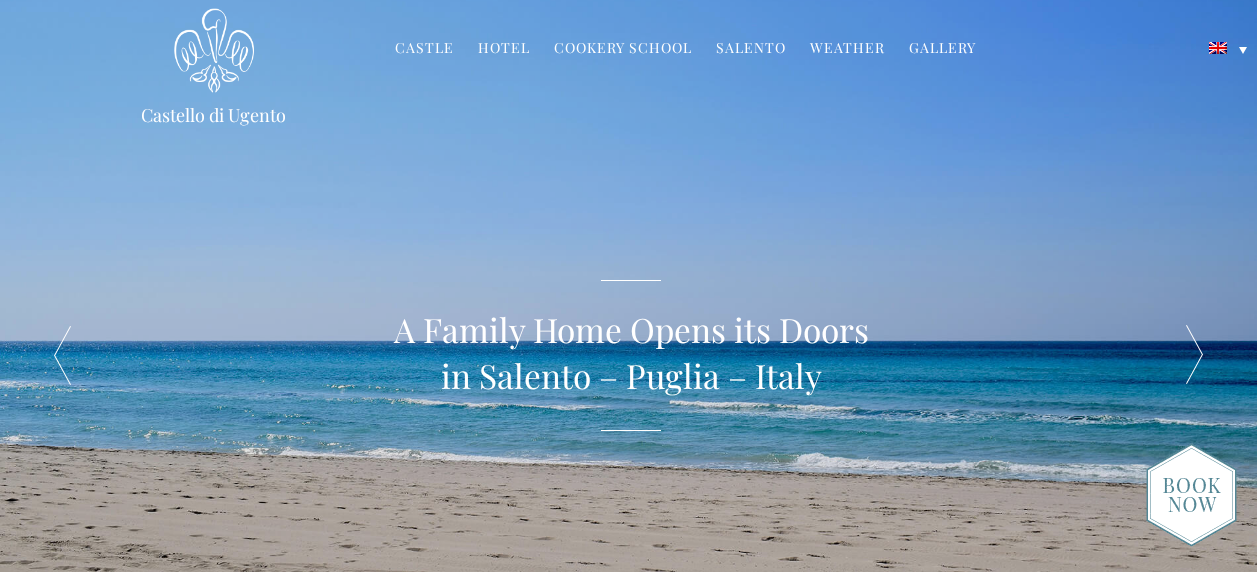 click on "Gallery" at bounding box center (942, 49) 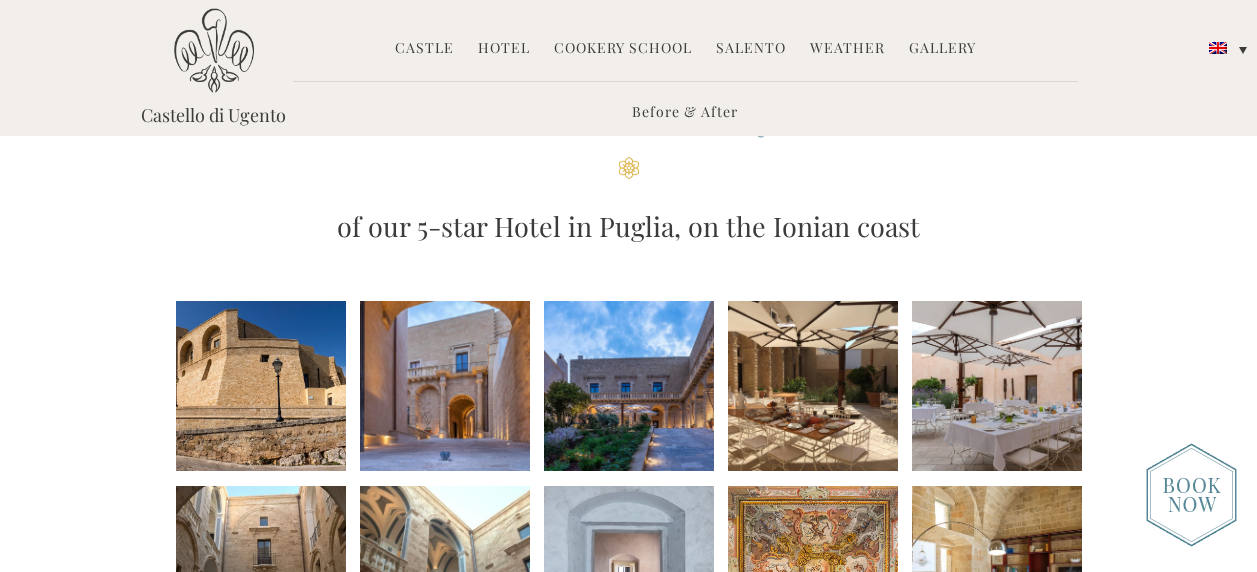 scroll, scrollTop: 0, scrollLeft: 0, axis: both 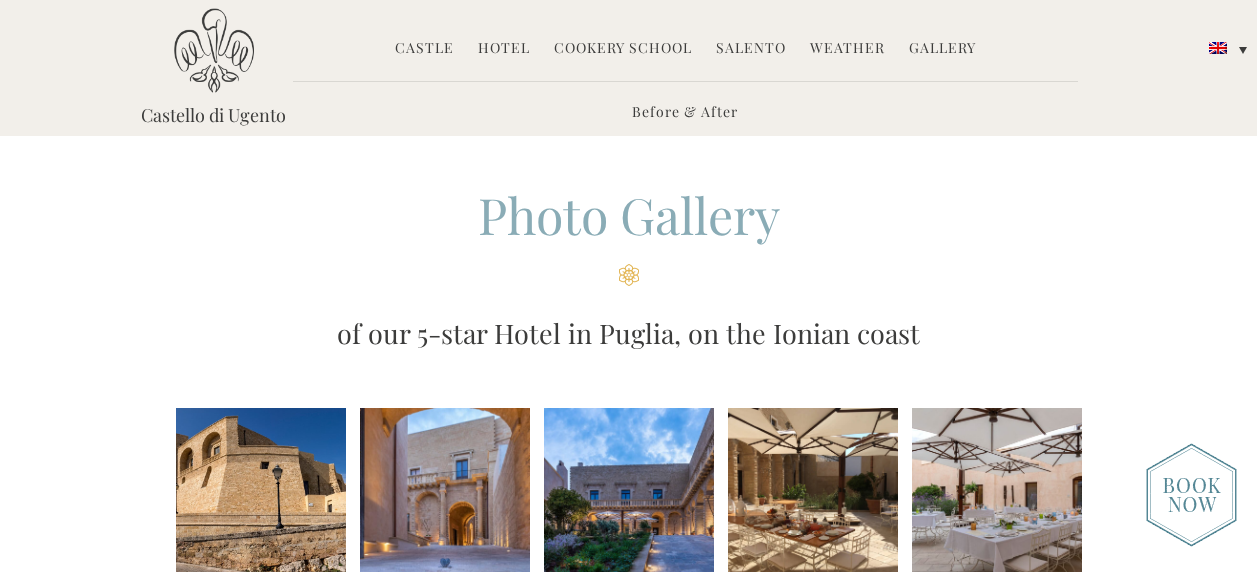 click on "Salento" at bounding box center (751, 49) 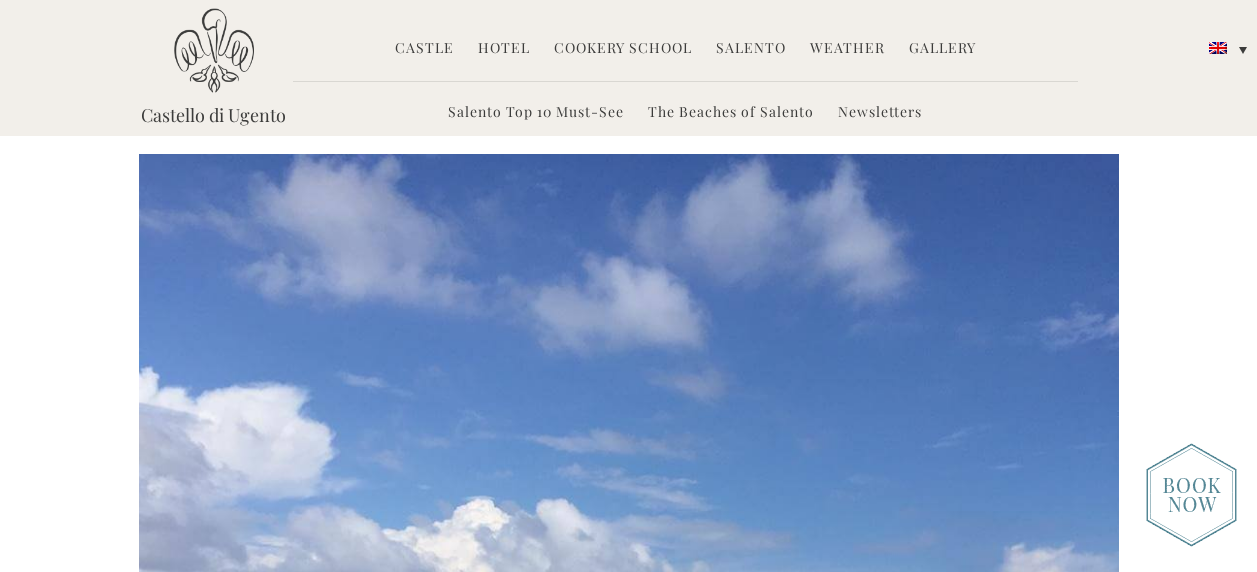 scroll, scrollTop: 0, scrollLeft: 0, axis: both 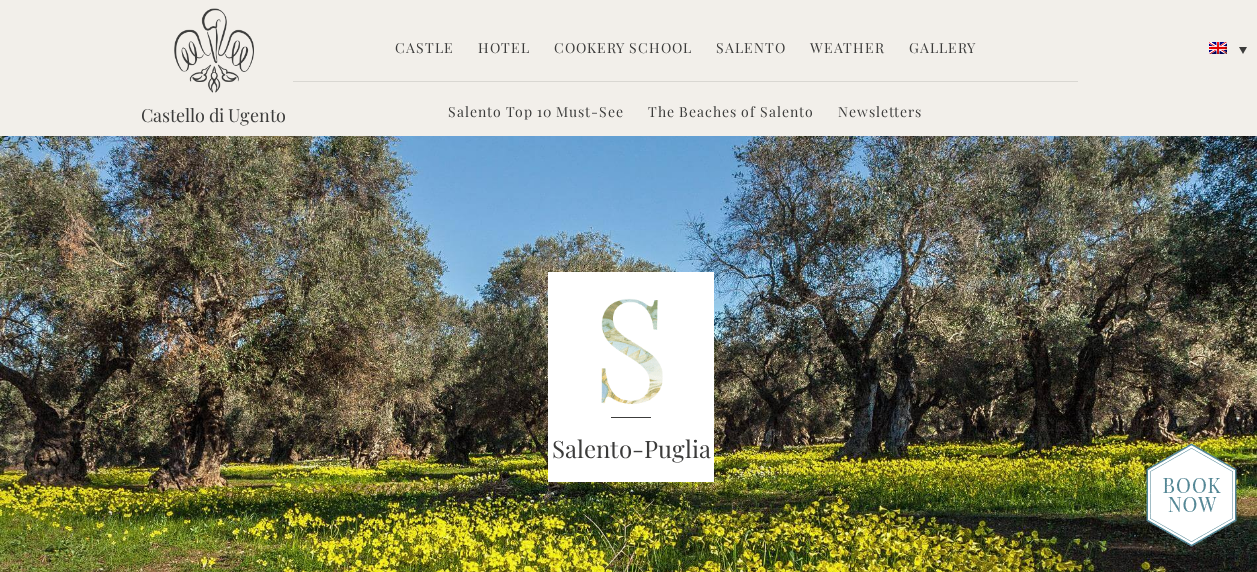 click on "The Beaches of Salento" at bounding box center [731, 113] 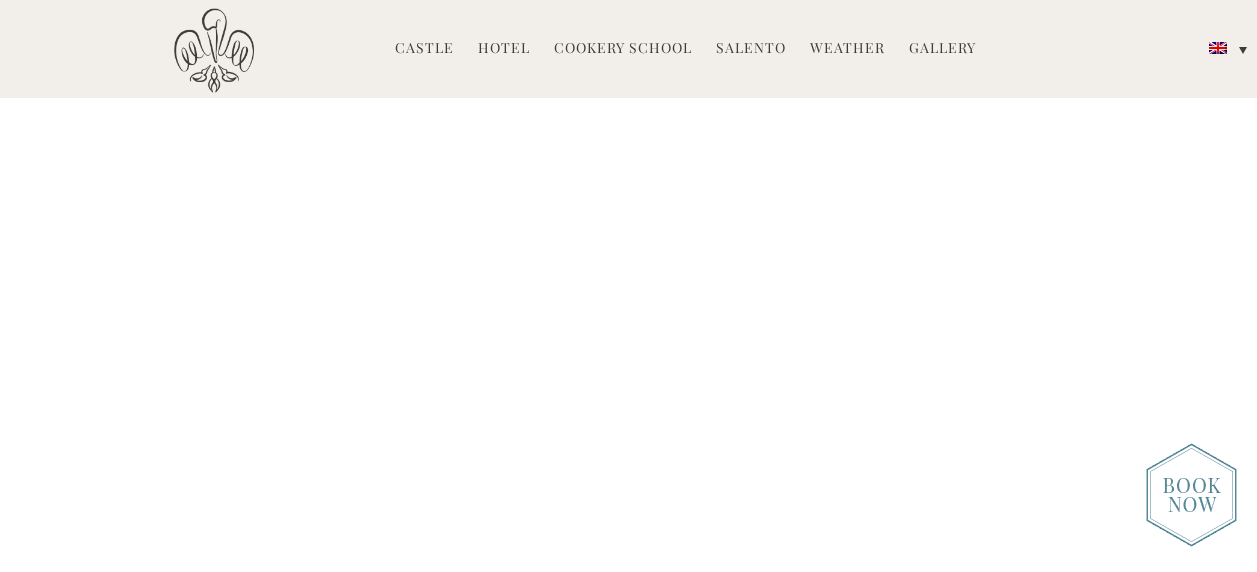 scroll, scrollTop: 1000, scrollLeft: 0, axis: vertical 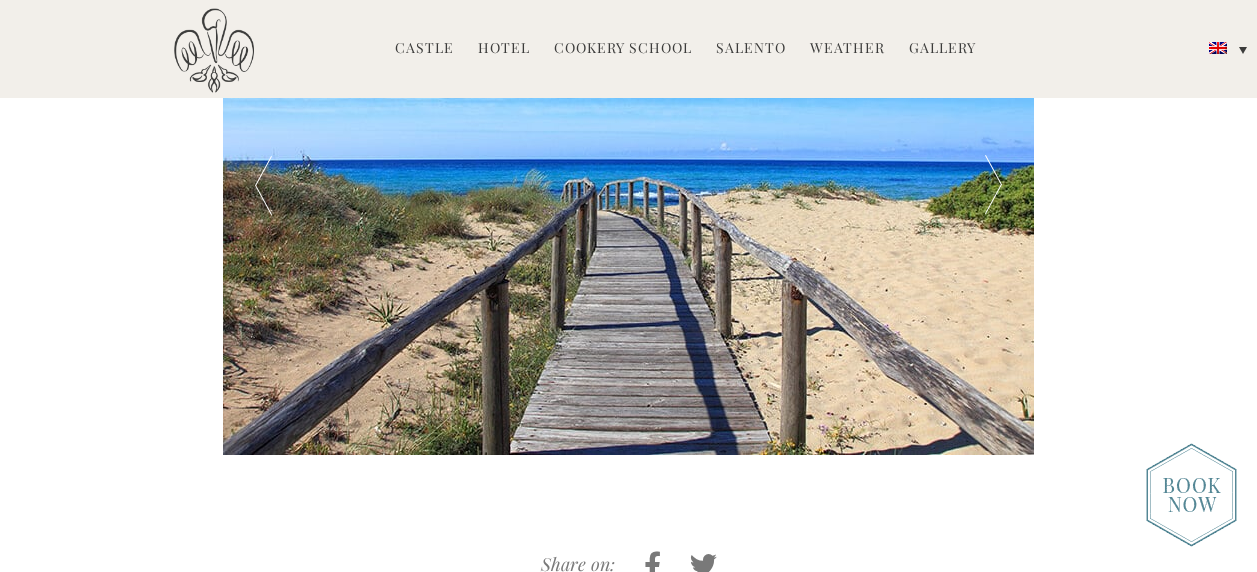 click at bounding box center (993, 185) 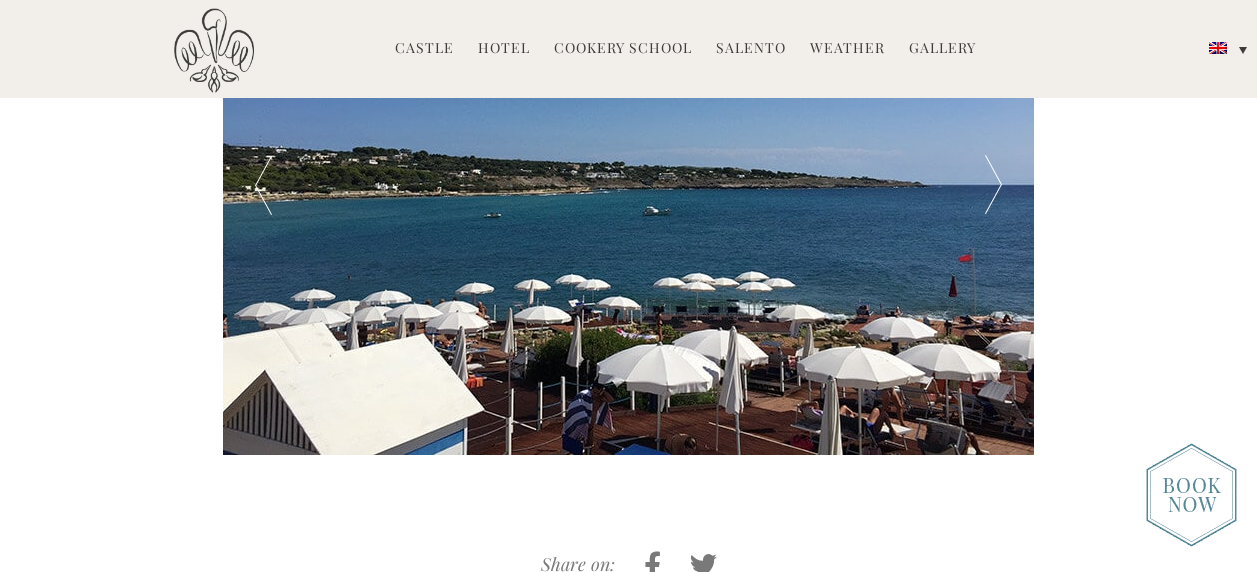 click at bounding box center (993, 185) 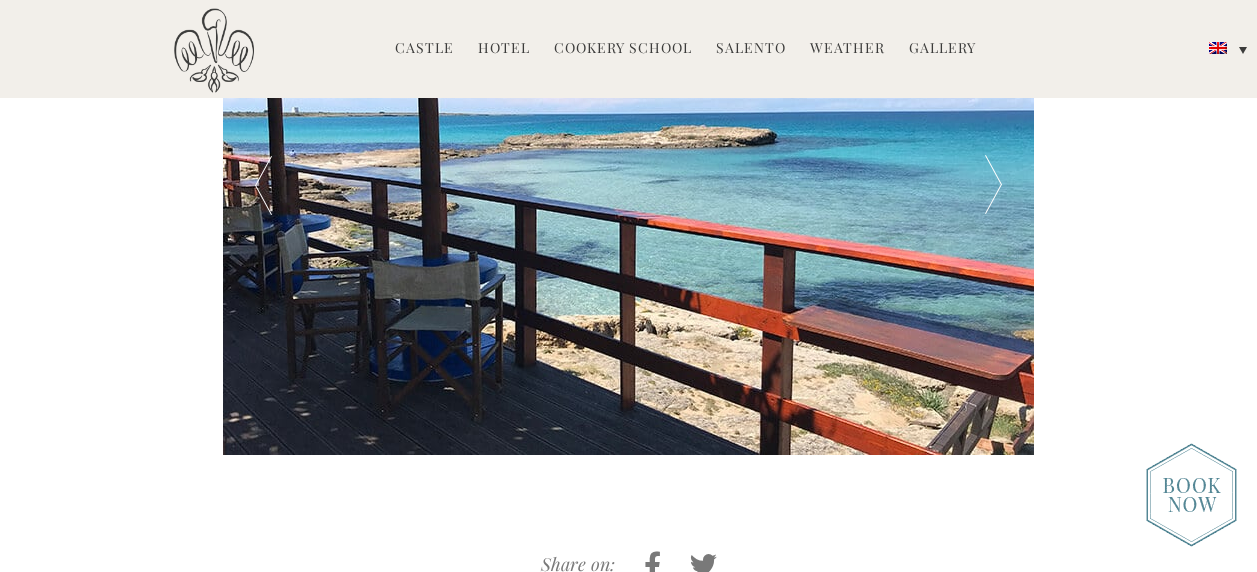 click at bounding box center [993, 185] 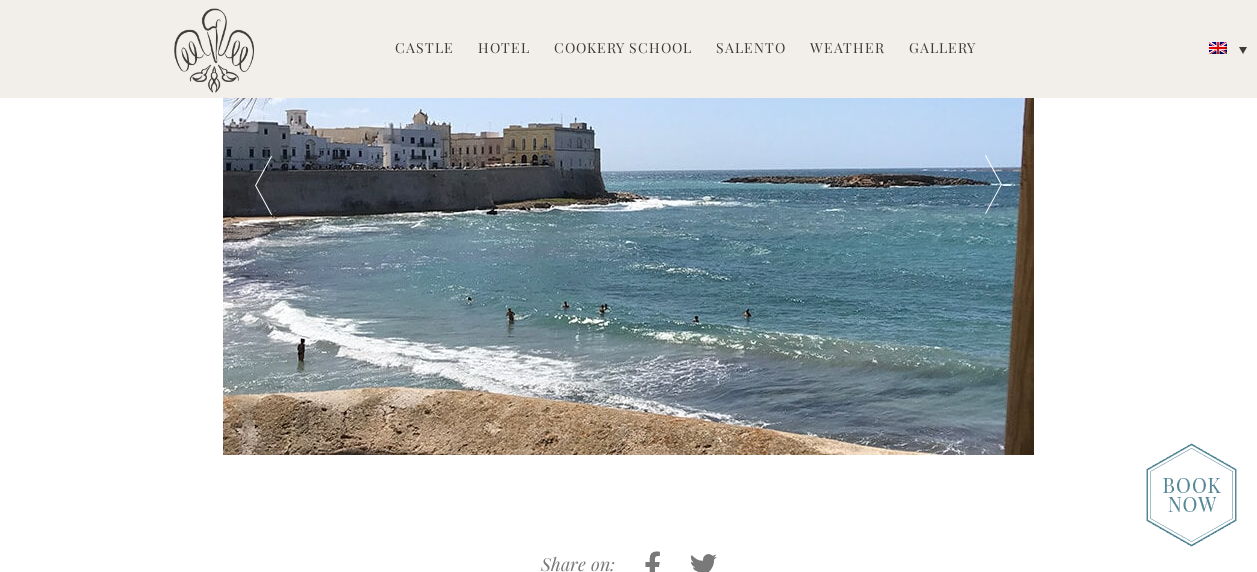 click at bounding box center [993, 185] 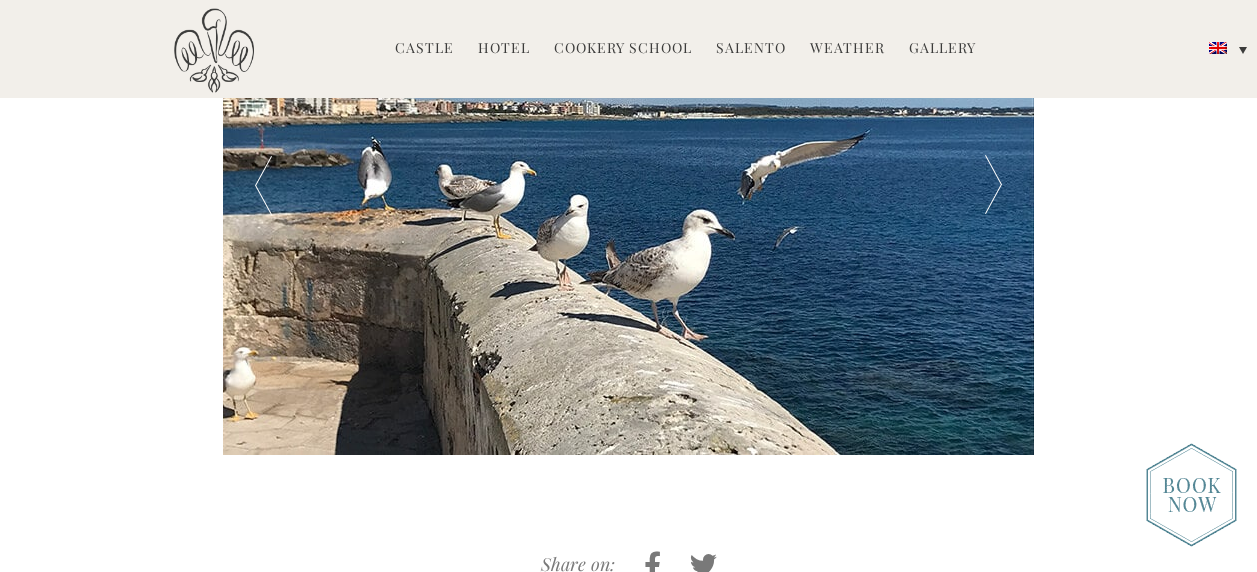 click at bounding box center (993, 185) 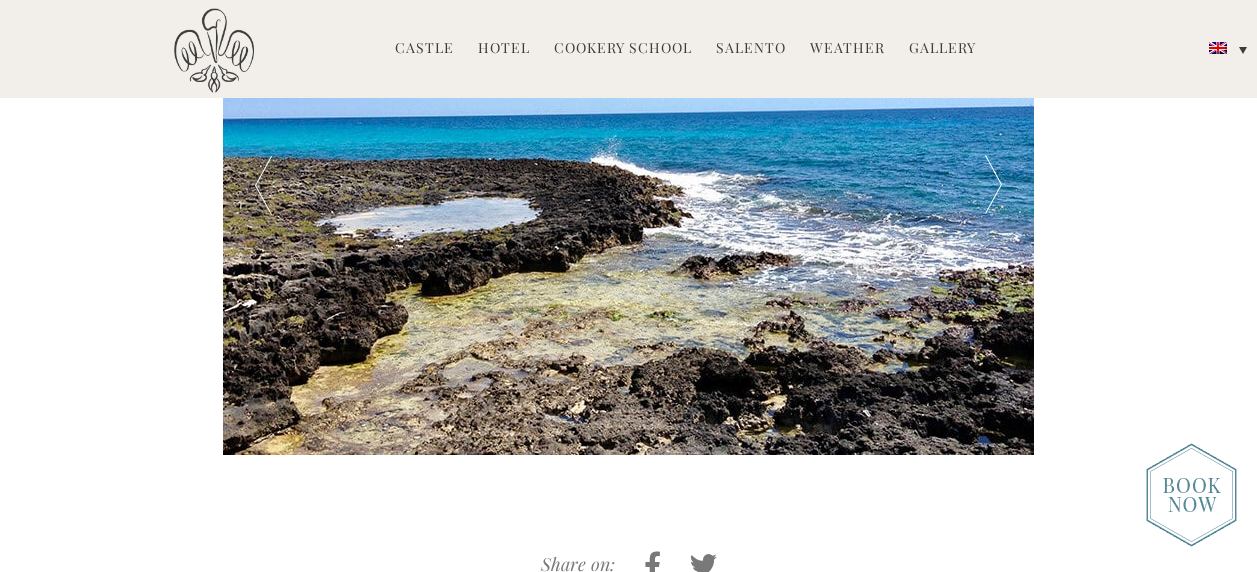 click at bounding box center (993, 185) 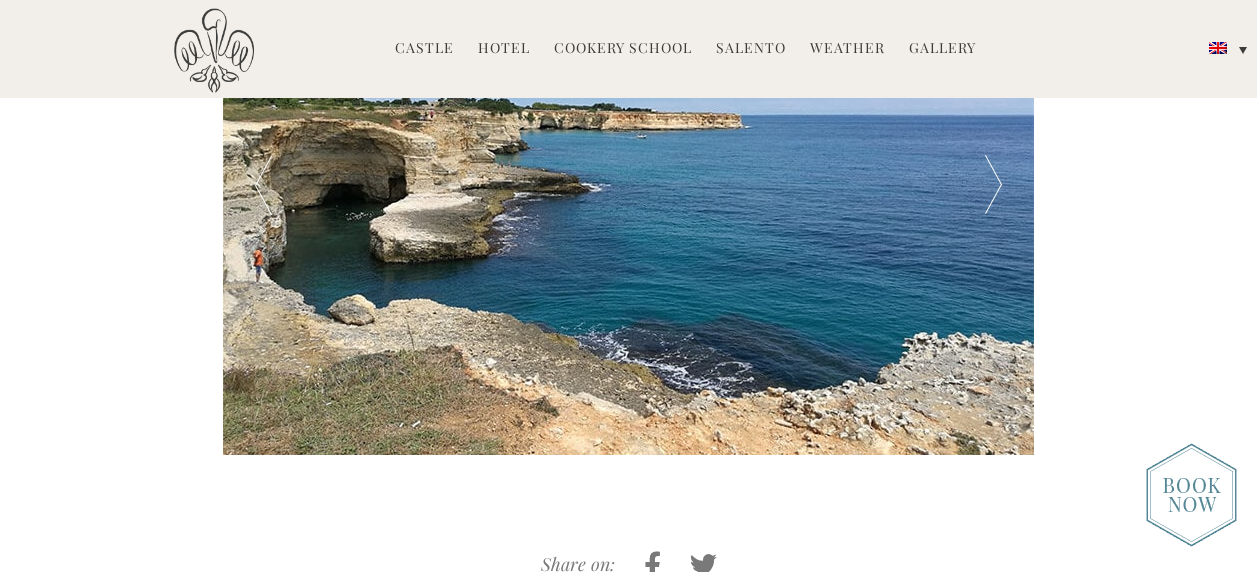click at bounding box center (993, 185) 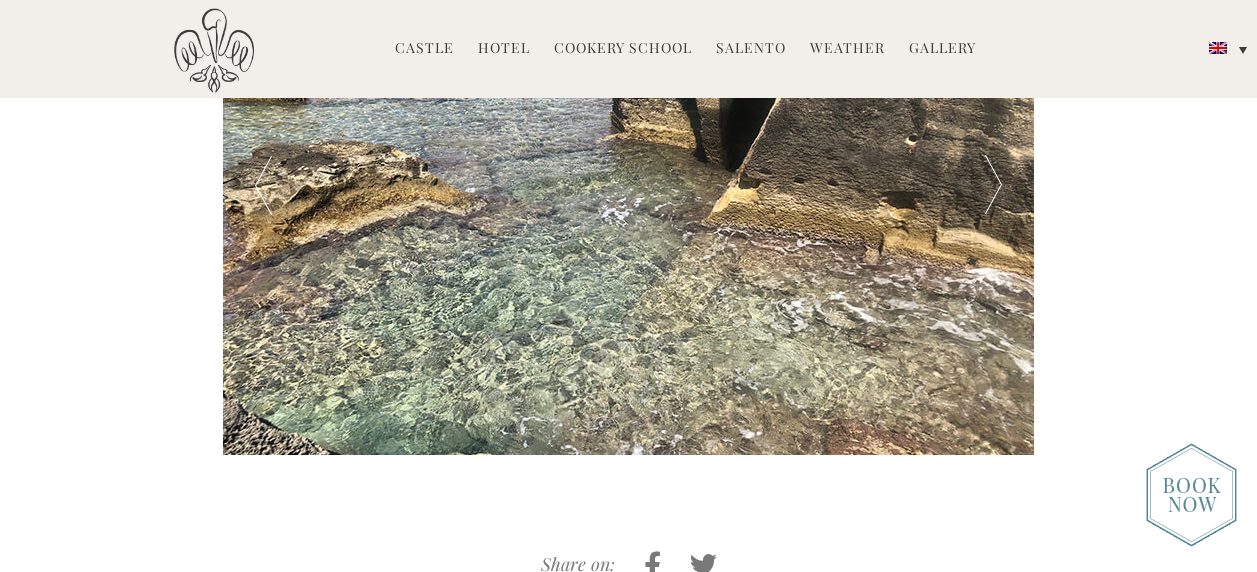 click at bounding box center (993, 185) 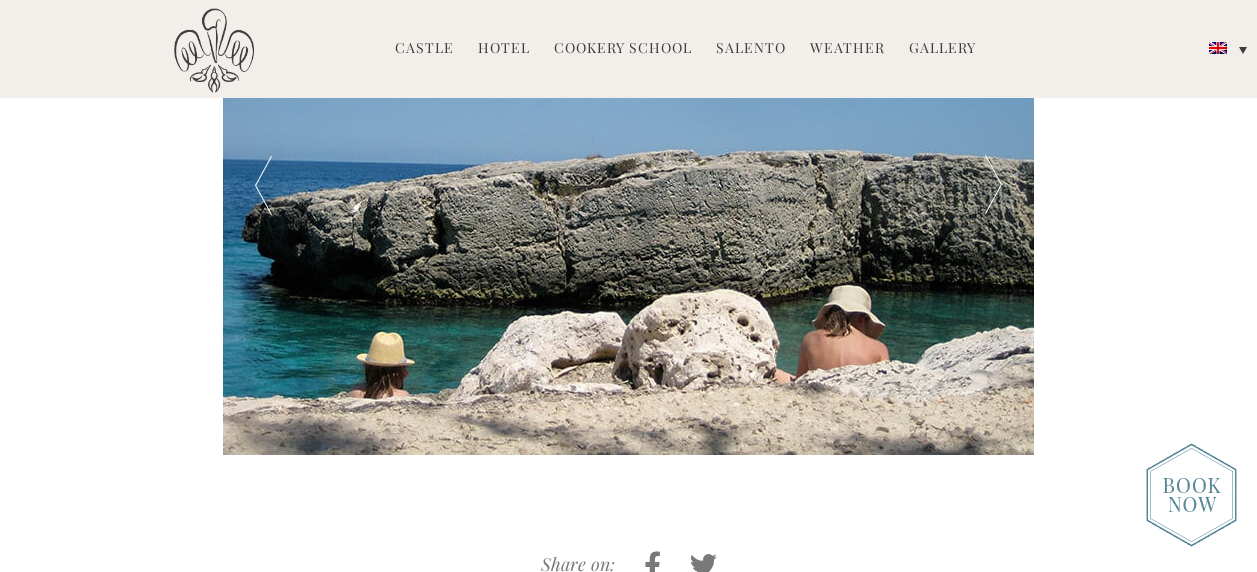 click at bounding box center [993, 185] 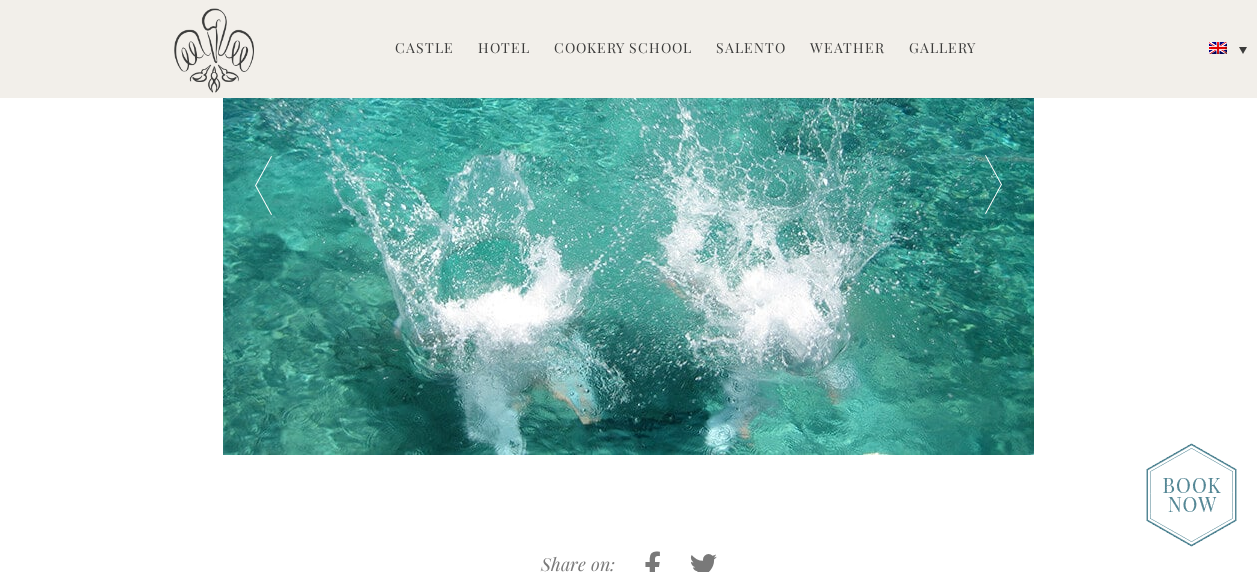 click at bounding box center (993, 185) 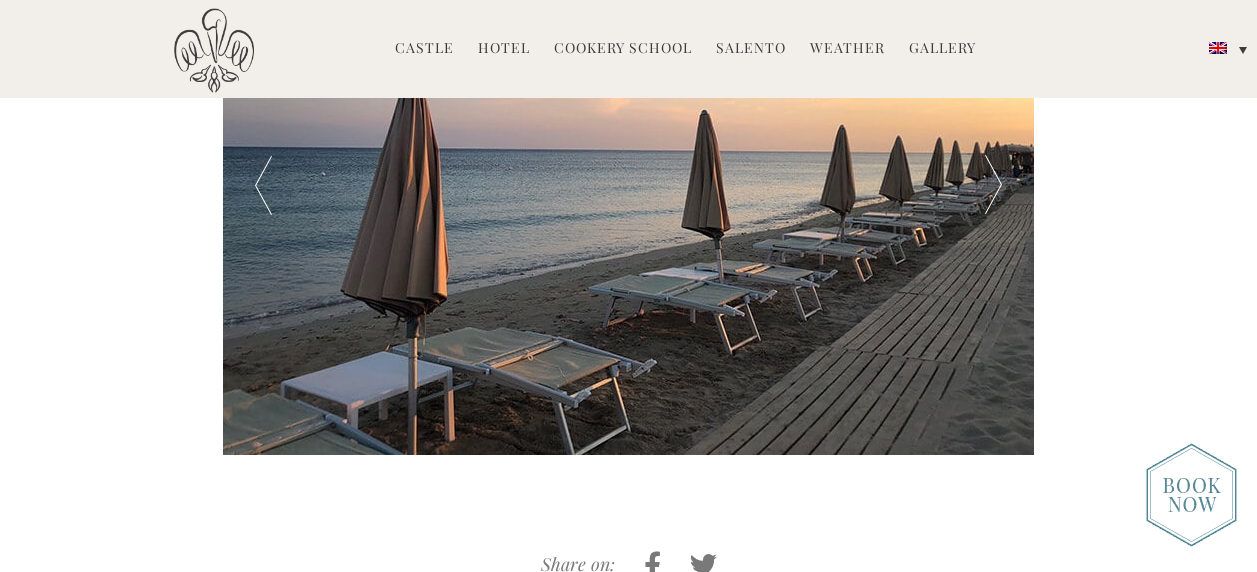 click at bounding box center [993, 185] 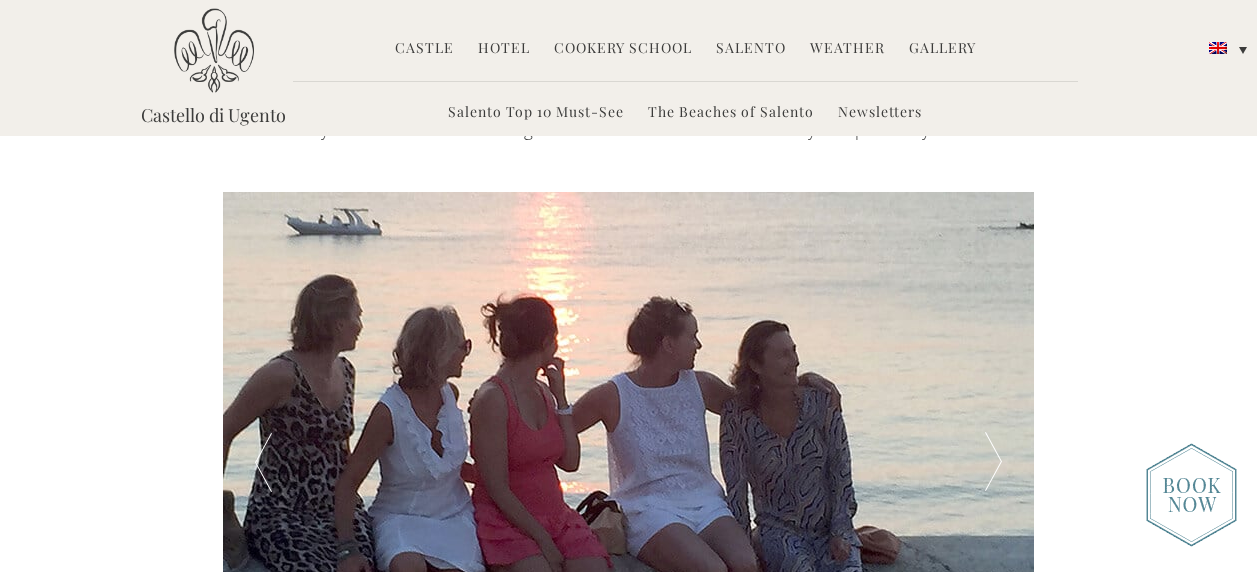 scroll, scrollTop: 700, scrollLeft: 0, axis: vertical 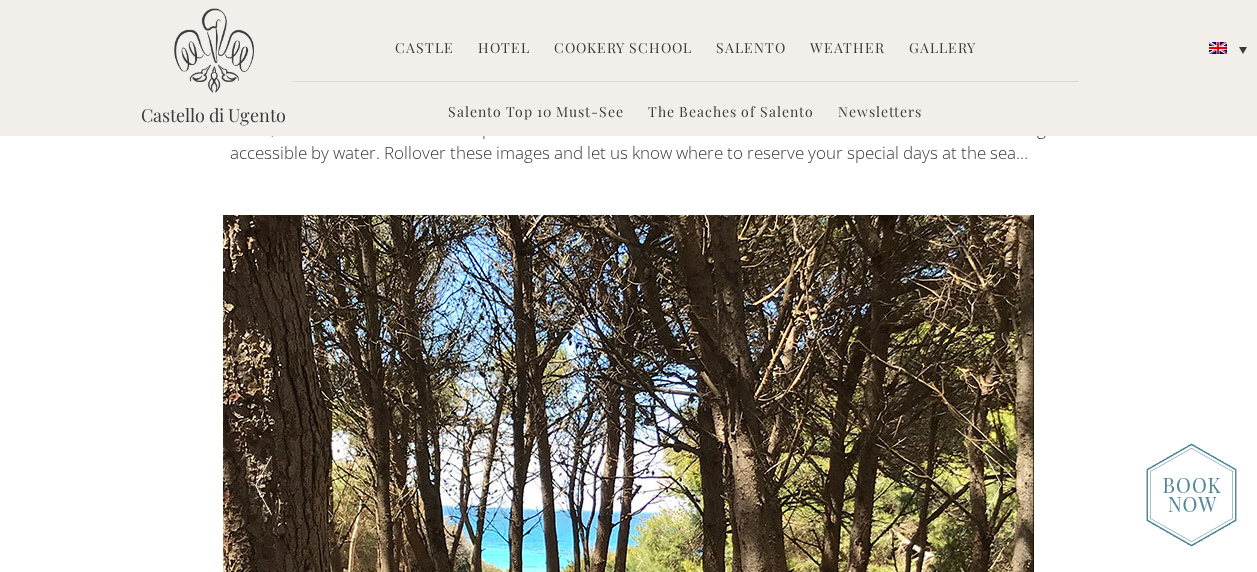 click on "Salento" at bounding box center (751, 49) 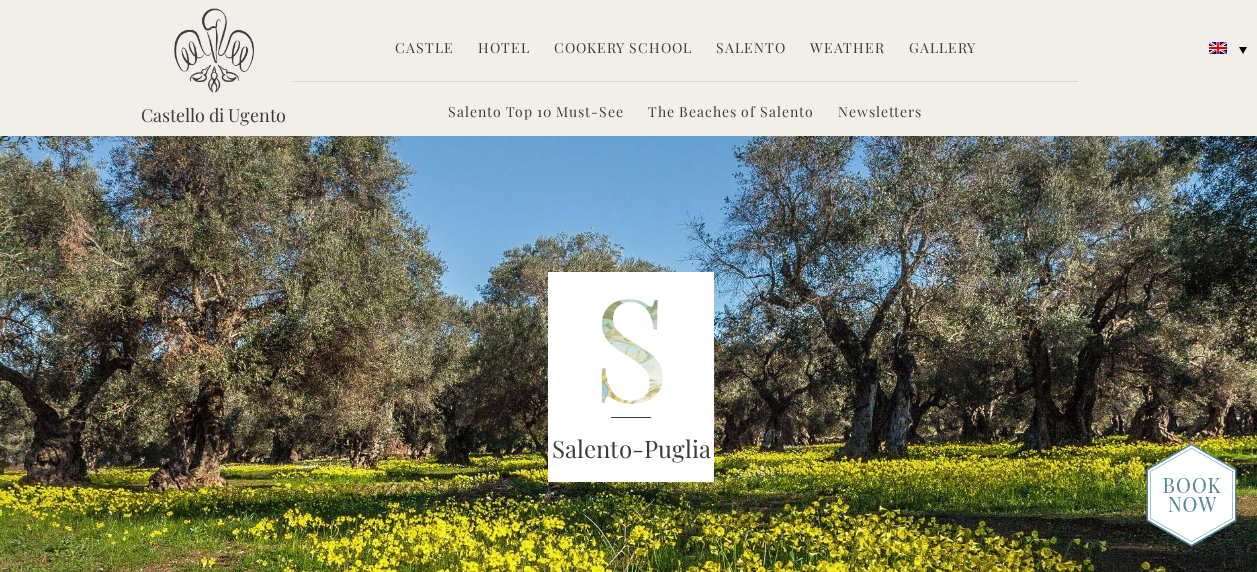 scroll, scrollTop: 0, scrollLeft: 0, axis: both 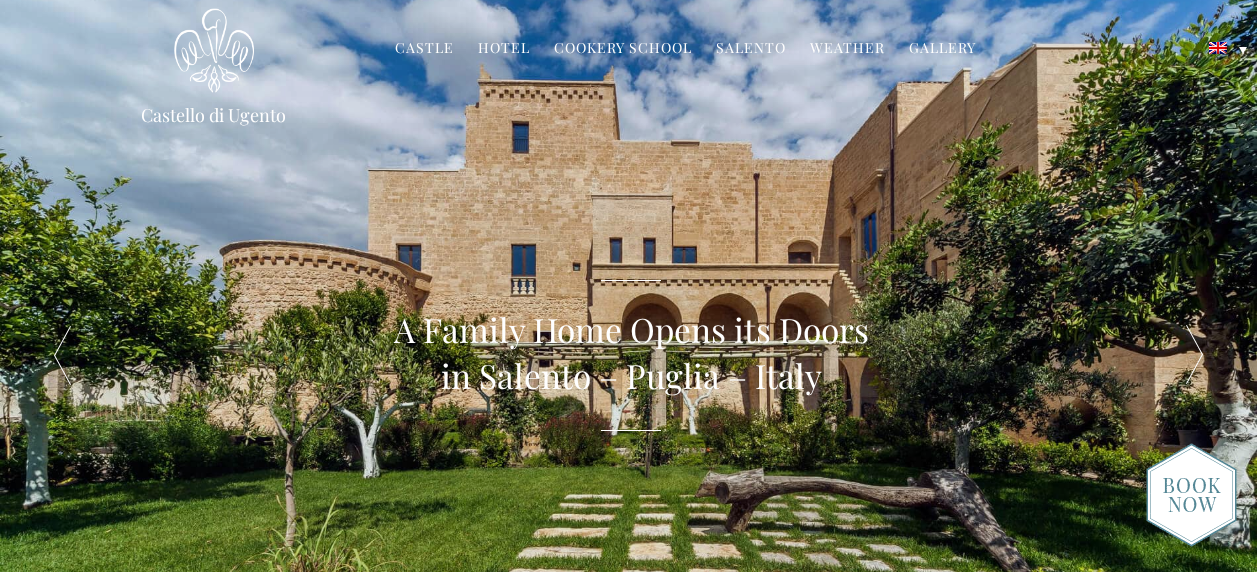 click on "Hotel" at bounding box center (504, 49) 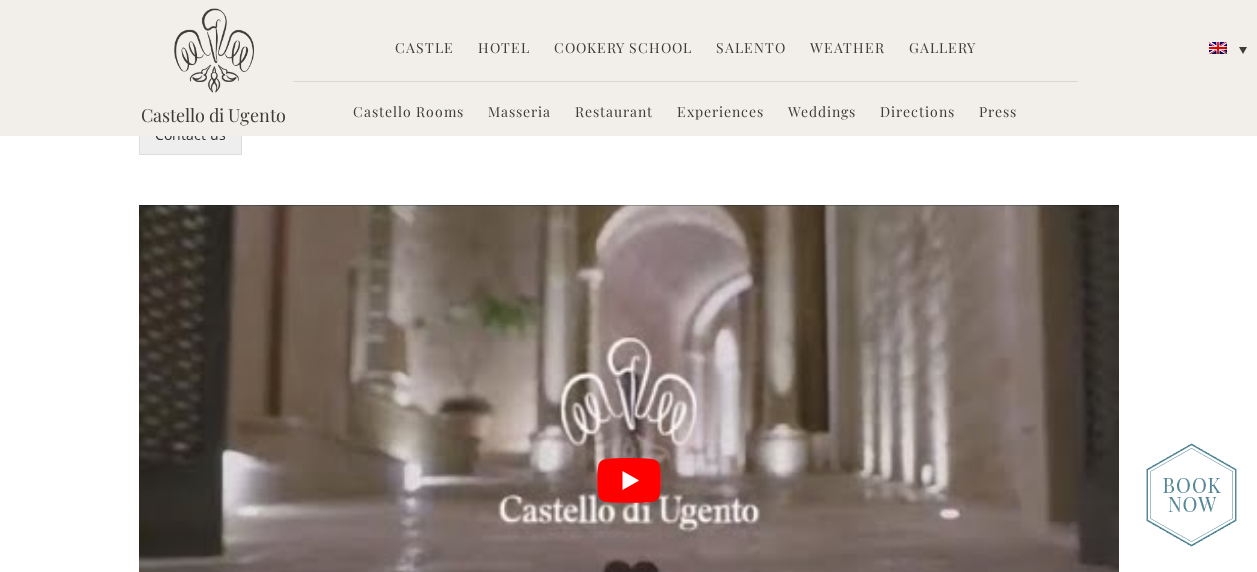scroll, scrollTop: 3800, scrollLeft: 0, axis: vertical 